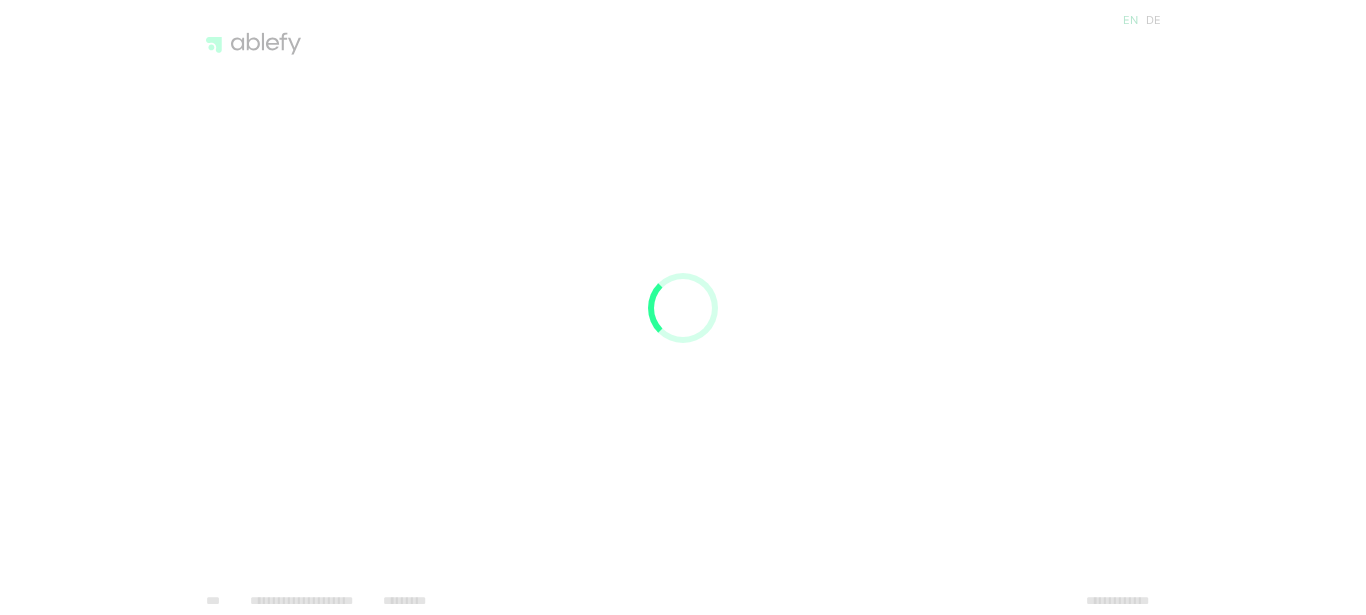 scroll, scrollTop: 0, scrollLeft: 0, axis: both 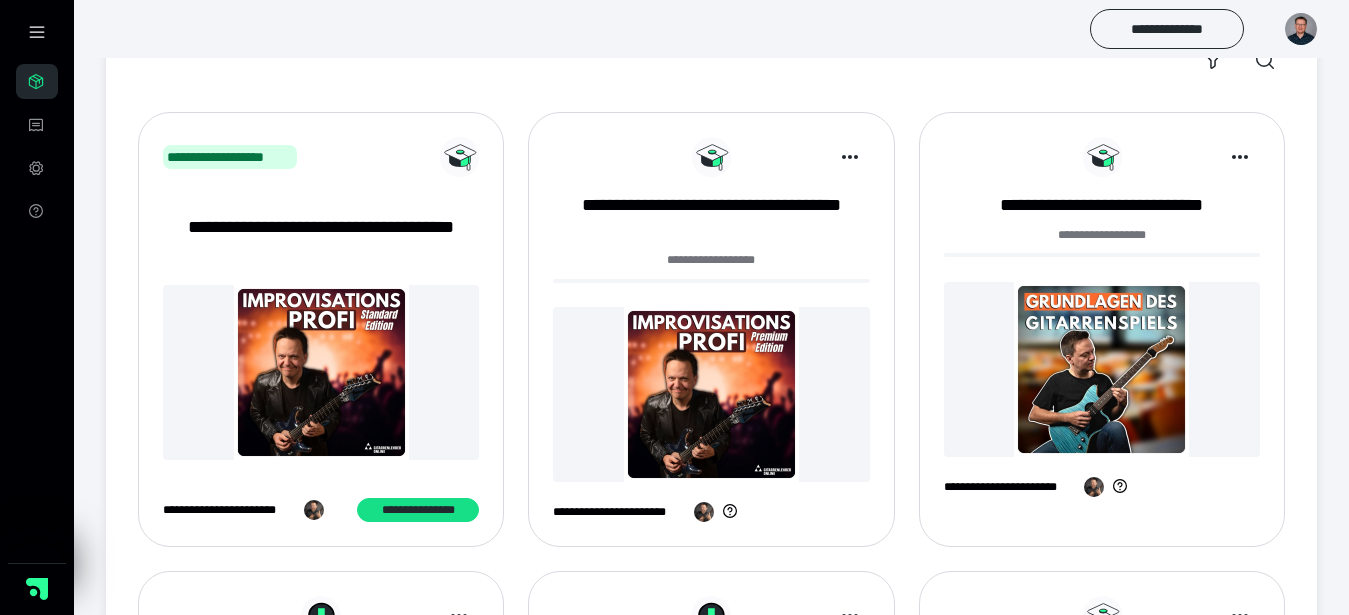 click at bounding box center [711, 394] 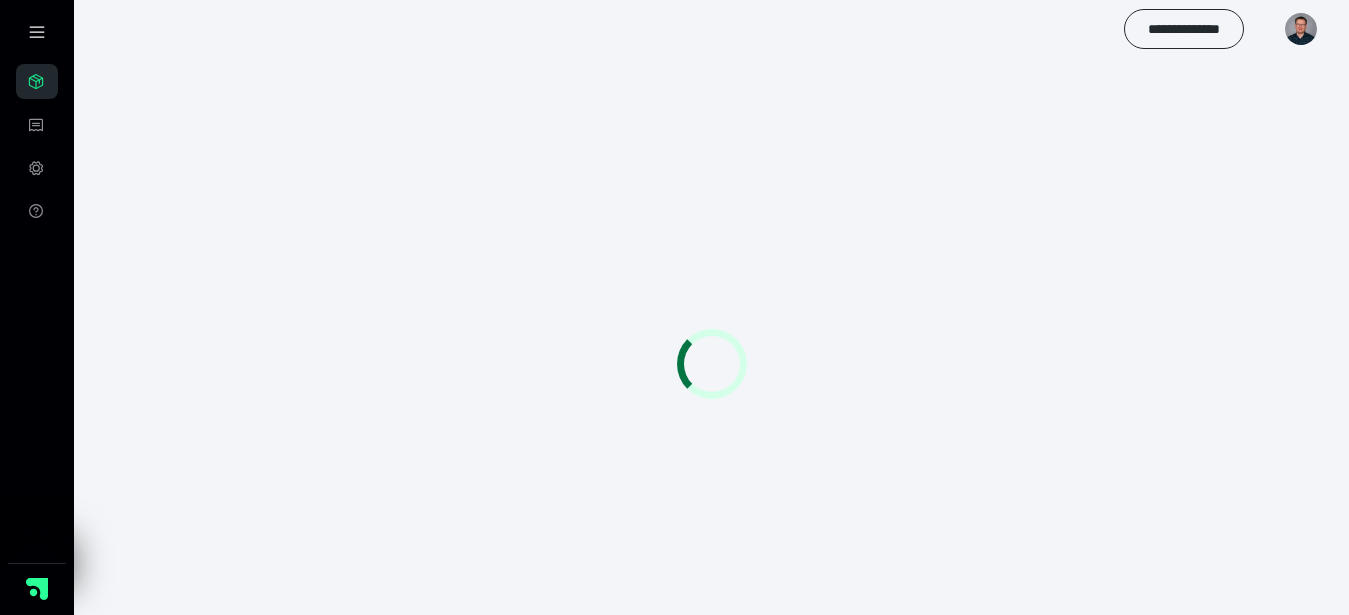 scroll, scrollTop: 0, scrollLeft: 0, axis: both 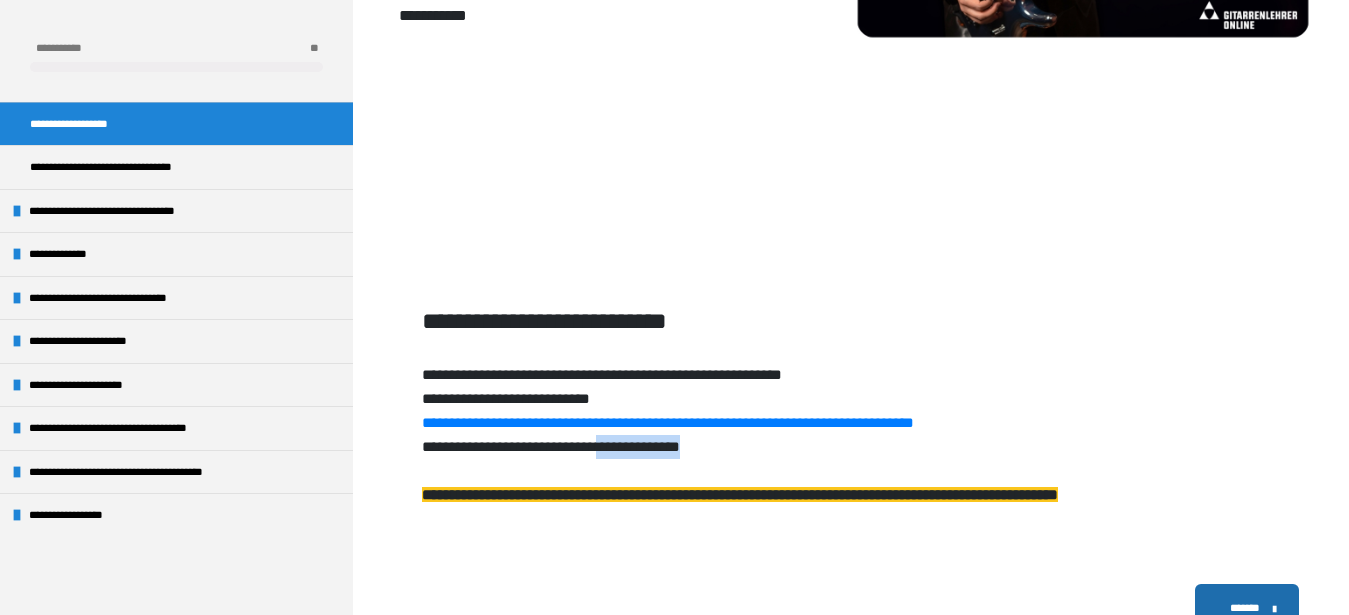 drag, startPoint x: 807, startPoint y: 445, endPoint x: 654, endPoint y: 457, distance: 153.46986 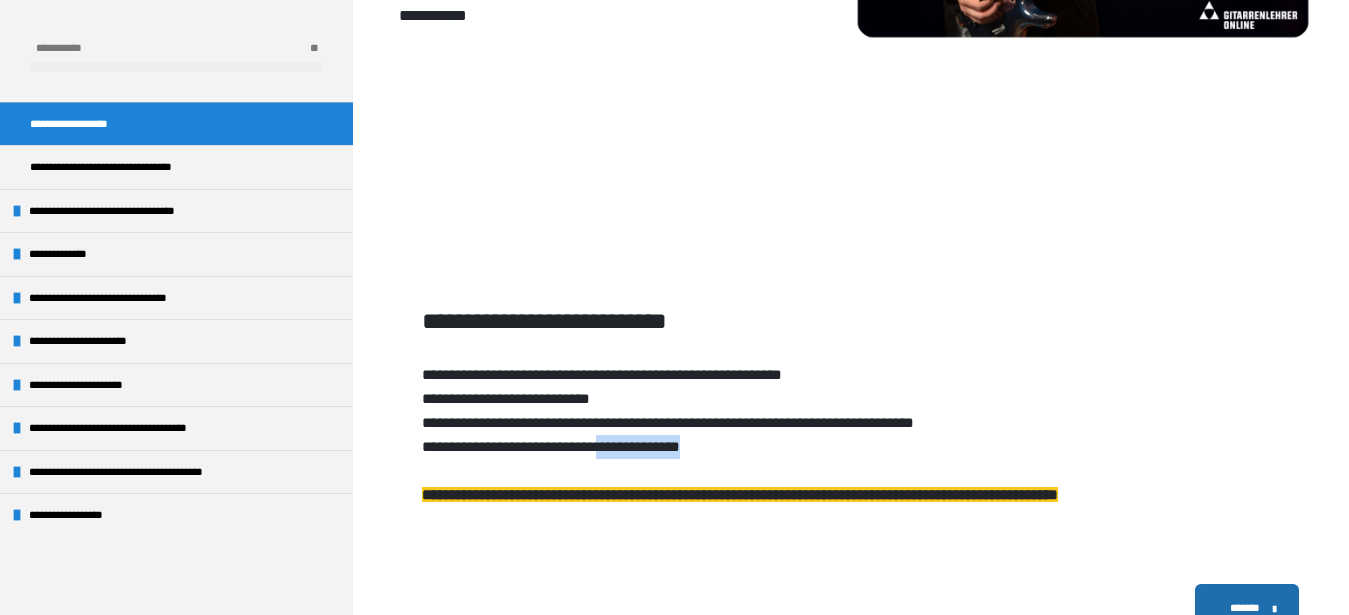 click on "**********" at bounding box center (668, 422) 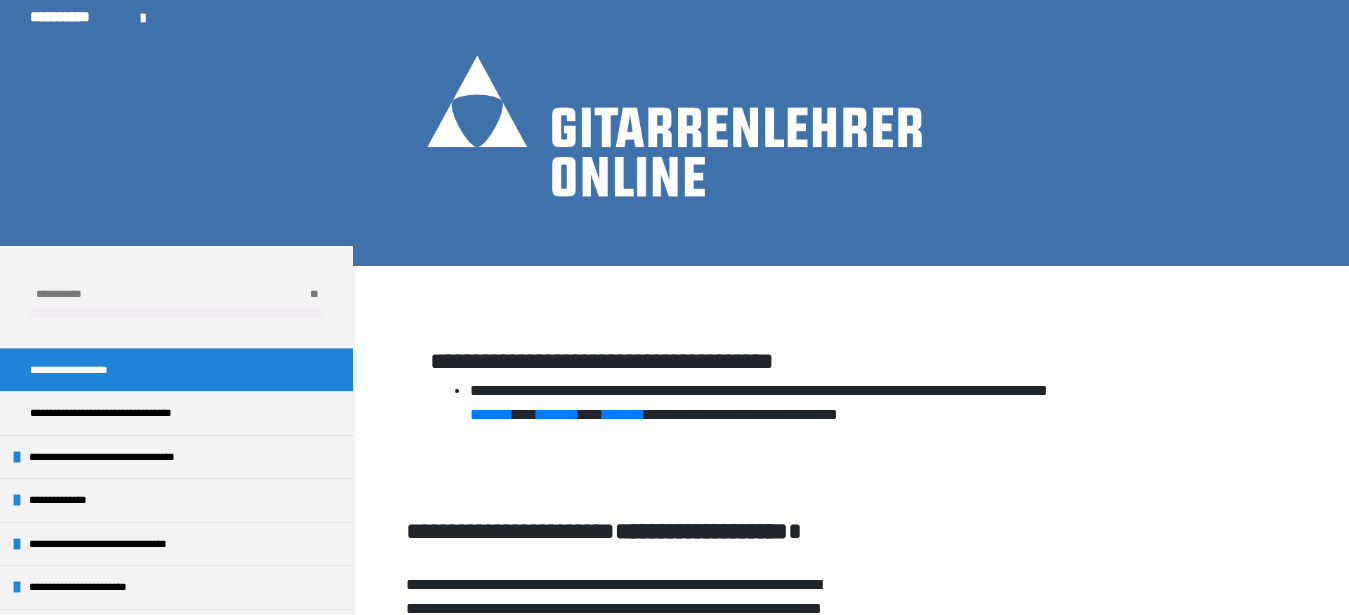 scroll, scrollTop: 0, scrollLeft: 0, axis: both 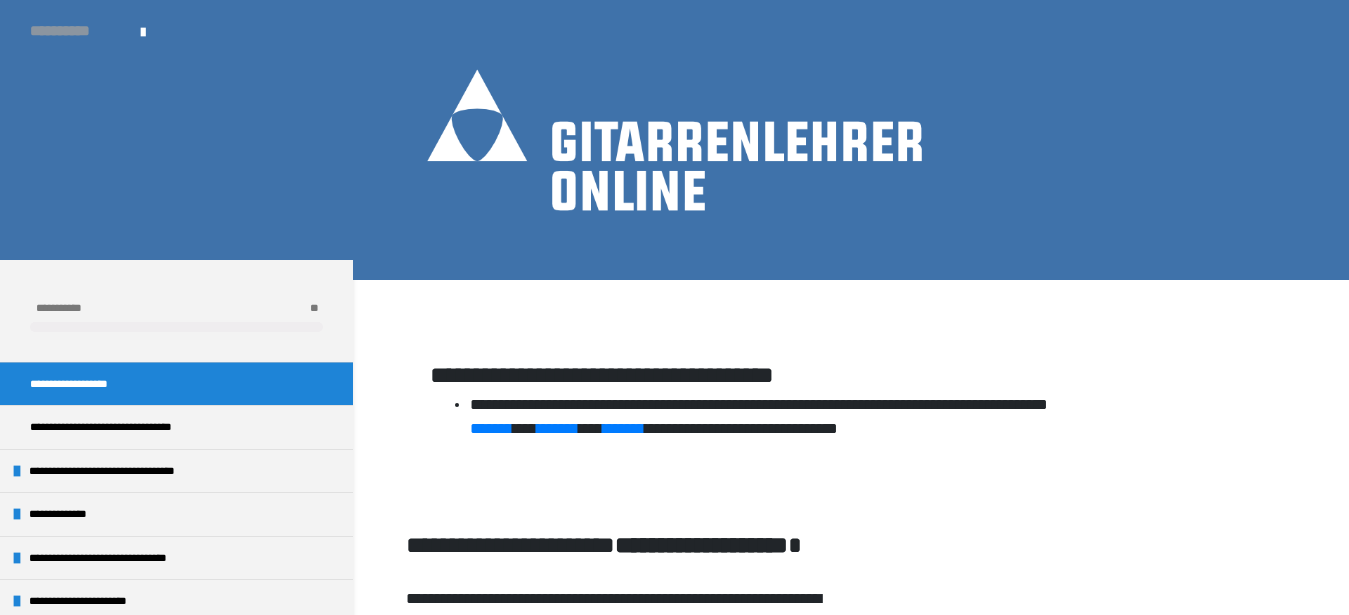 click on "**********" at bounding box center (75, 31) 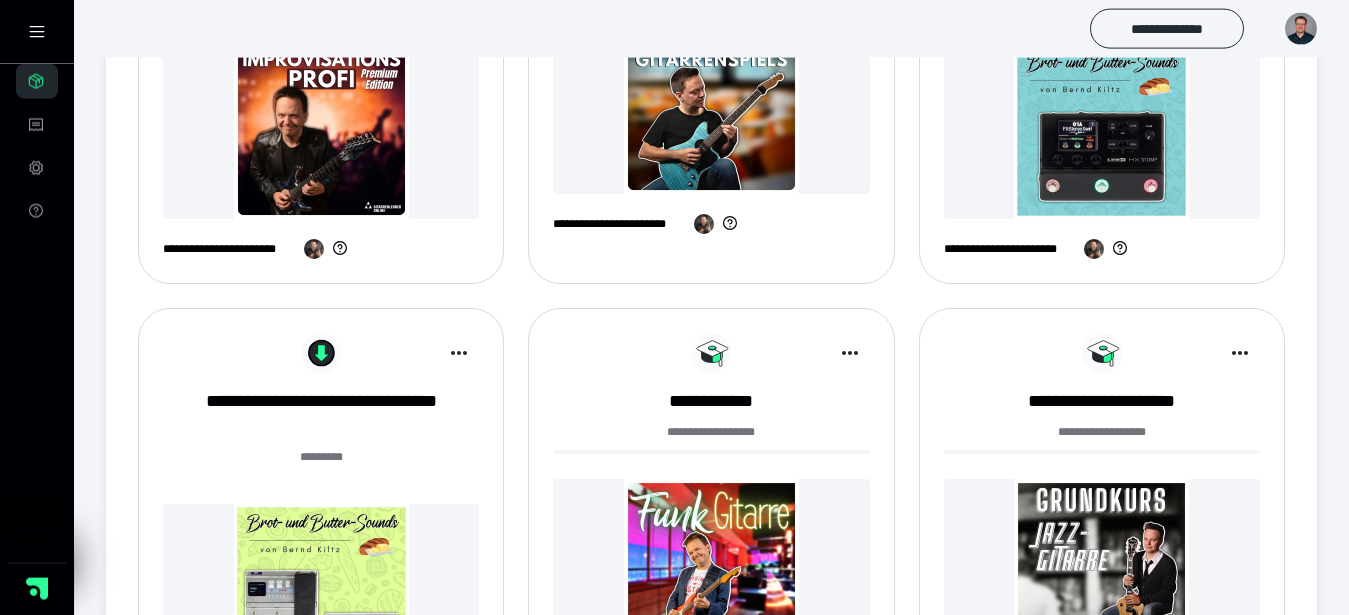 scroll, scrollTop: 244, scrollLeft: 0, axis: vertical 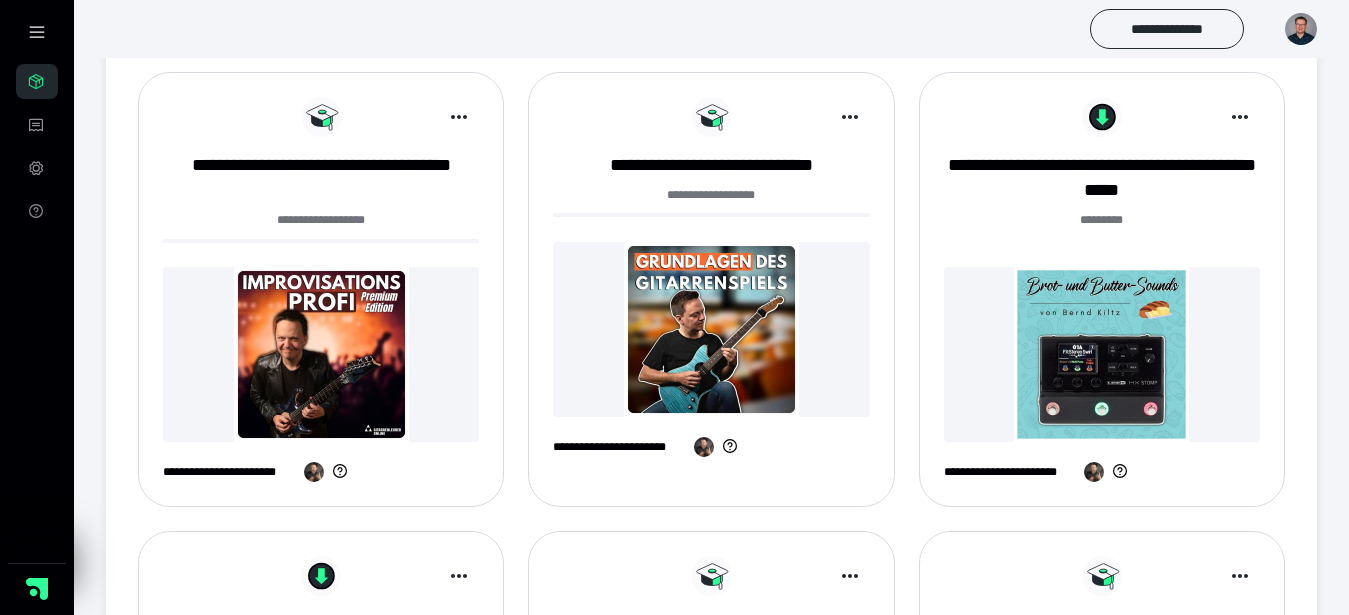 click at bounding box center [321, 354] 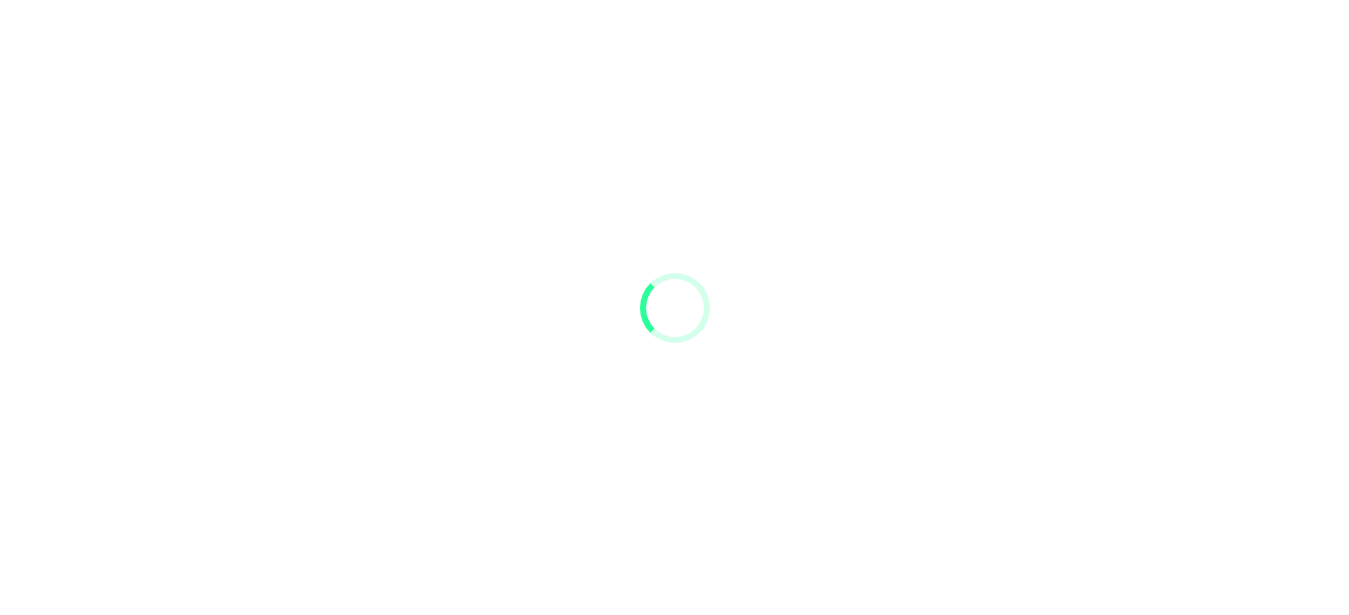 scroll, scrollTop: 0, scrollLeft: 0, axis: both 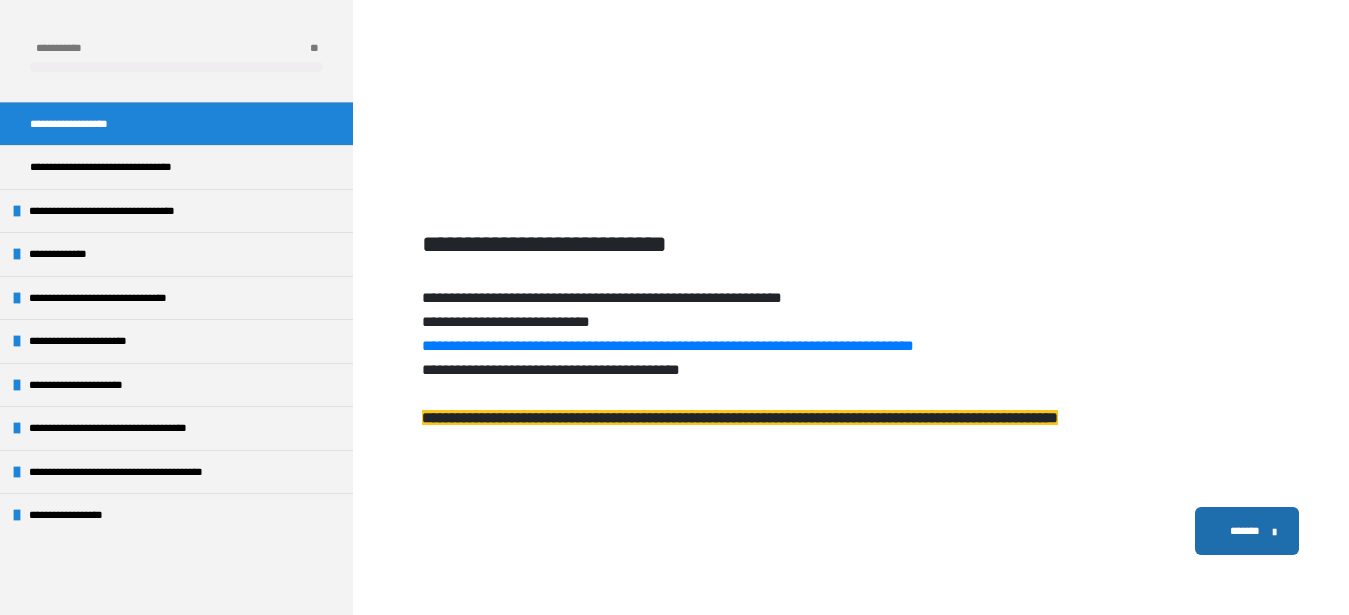 click on "*******" at bounding box center (1245, 531) 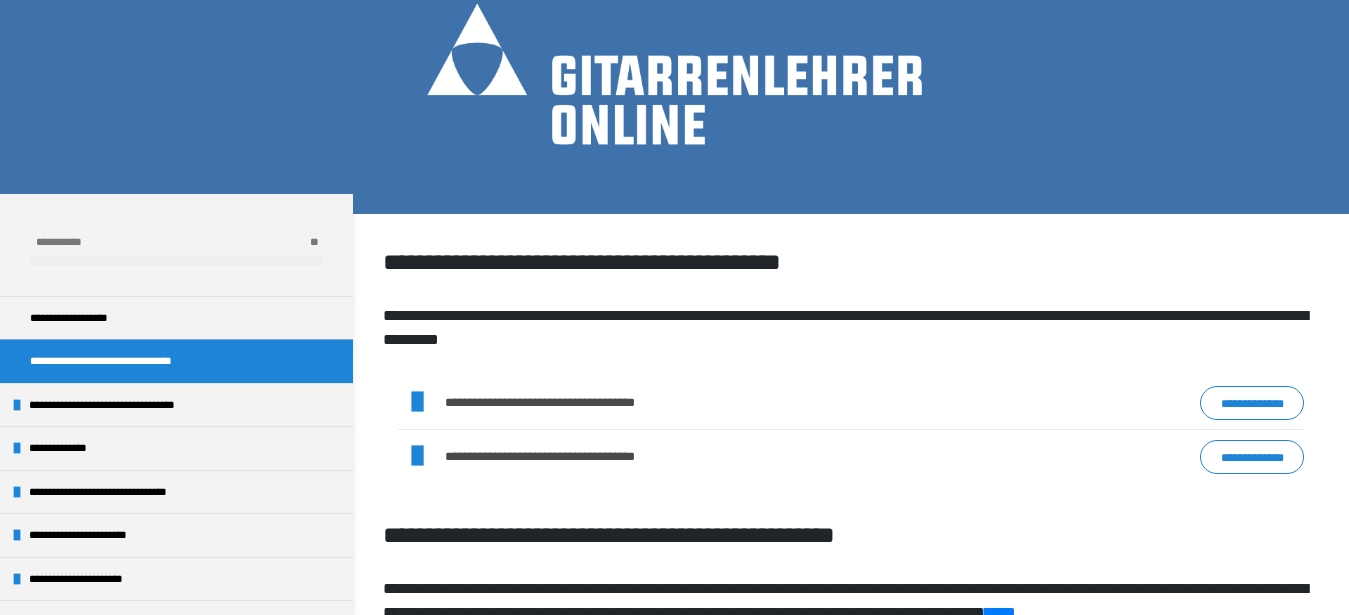 scroll, scrollTop: 36, scrollLeft: 0, axis: vertical 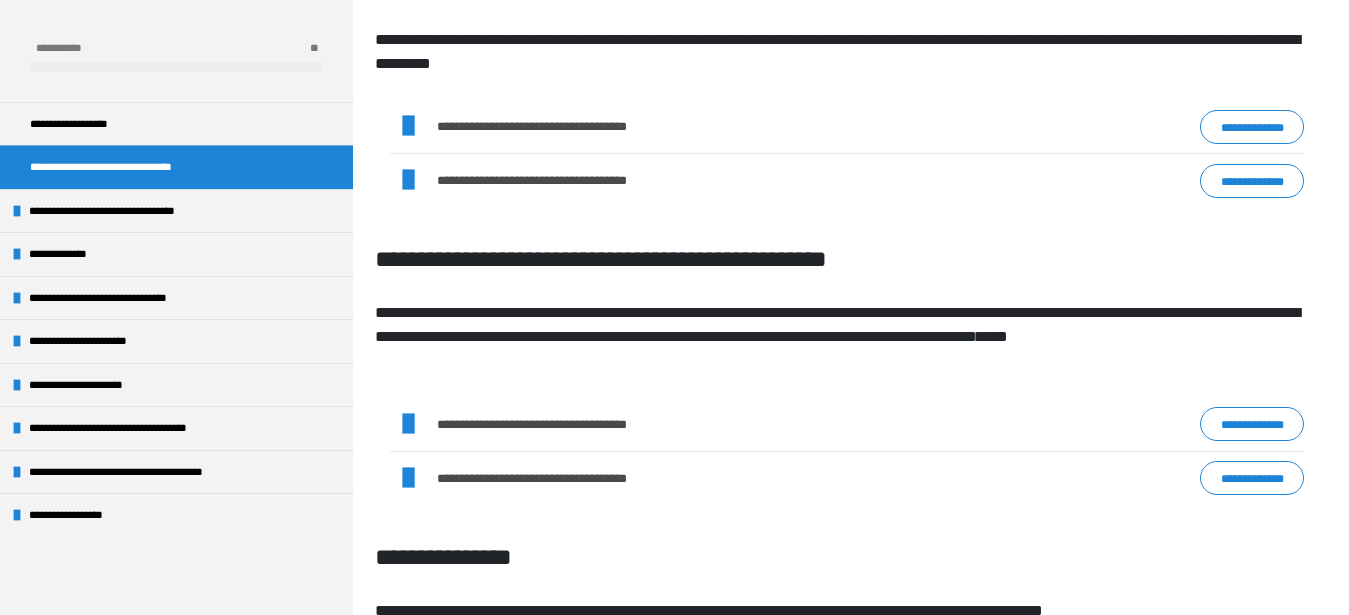 click on "*****" at bounding box center (992, 336) 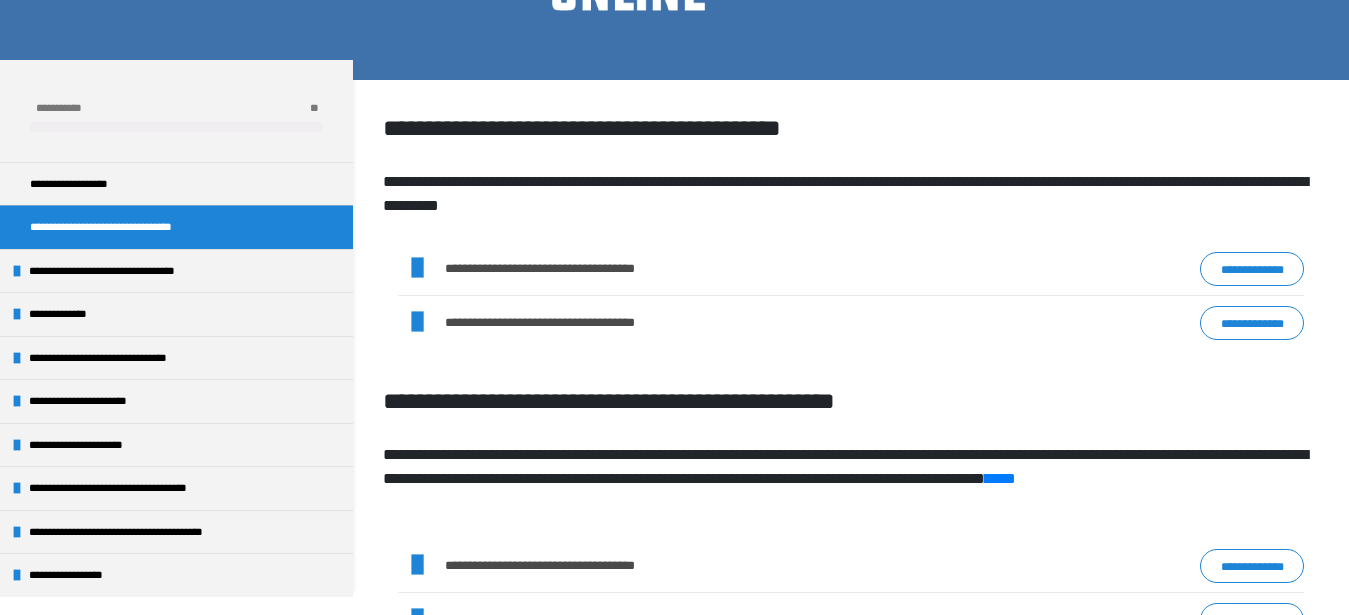 scroll, scrollTop: 240, scrollLeft: 0, axis: vertical 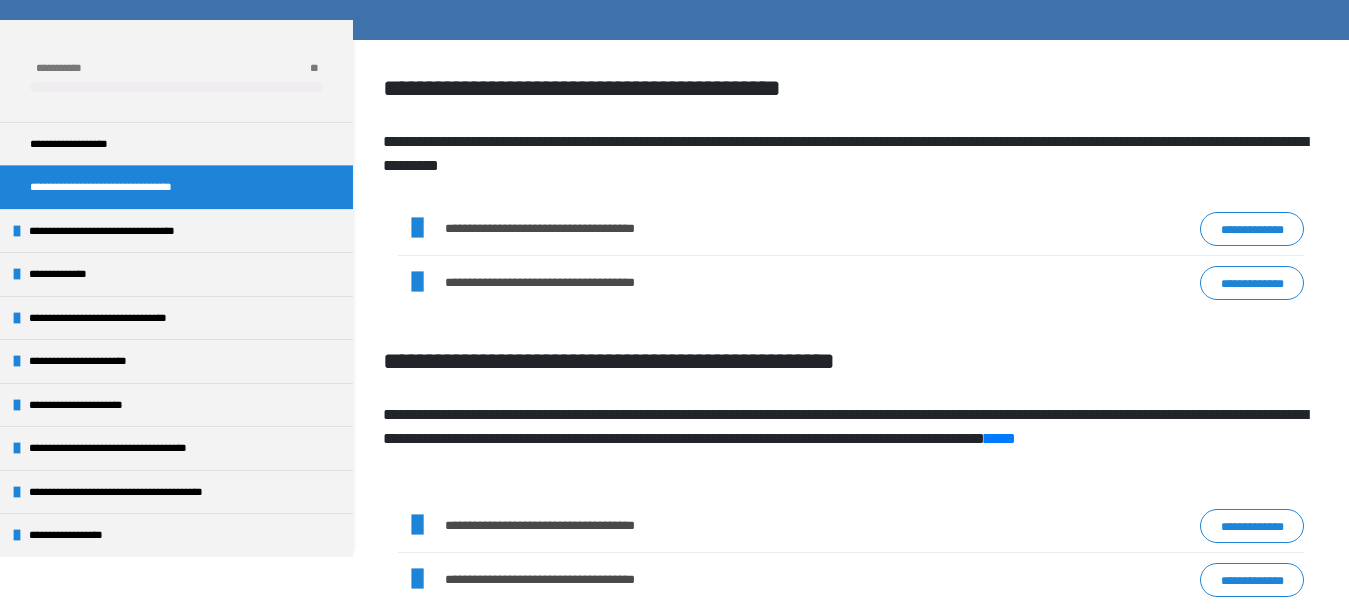 click on "**********" at bounding box center [1252, 229] 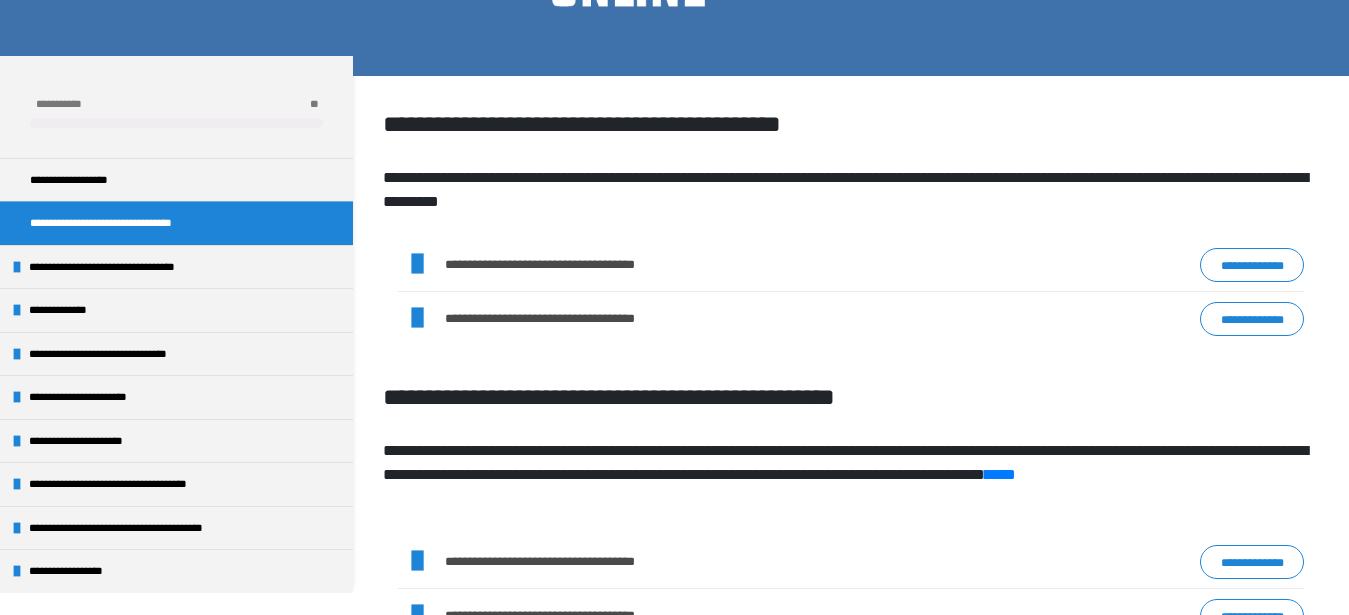 scroll, scrollTop: 0, scrollLeft: 0, axis: both 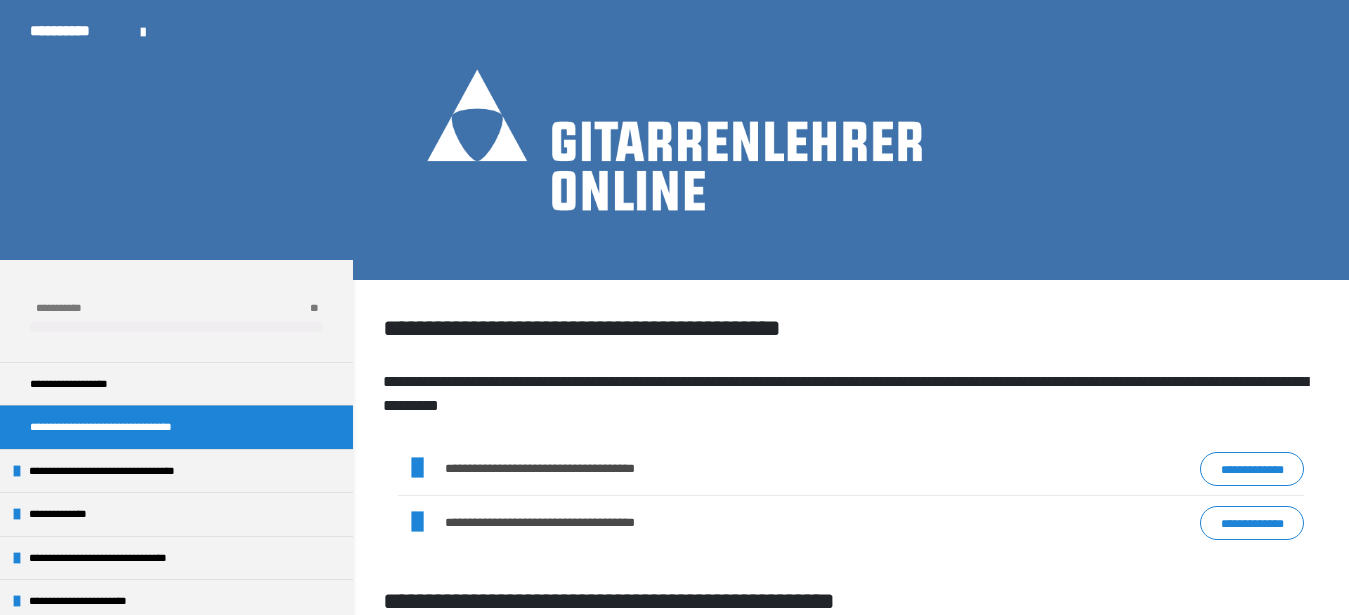 click on "**********" at bounding box center (1252, 523) 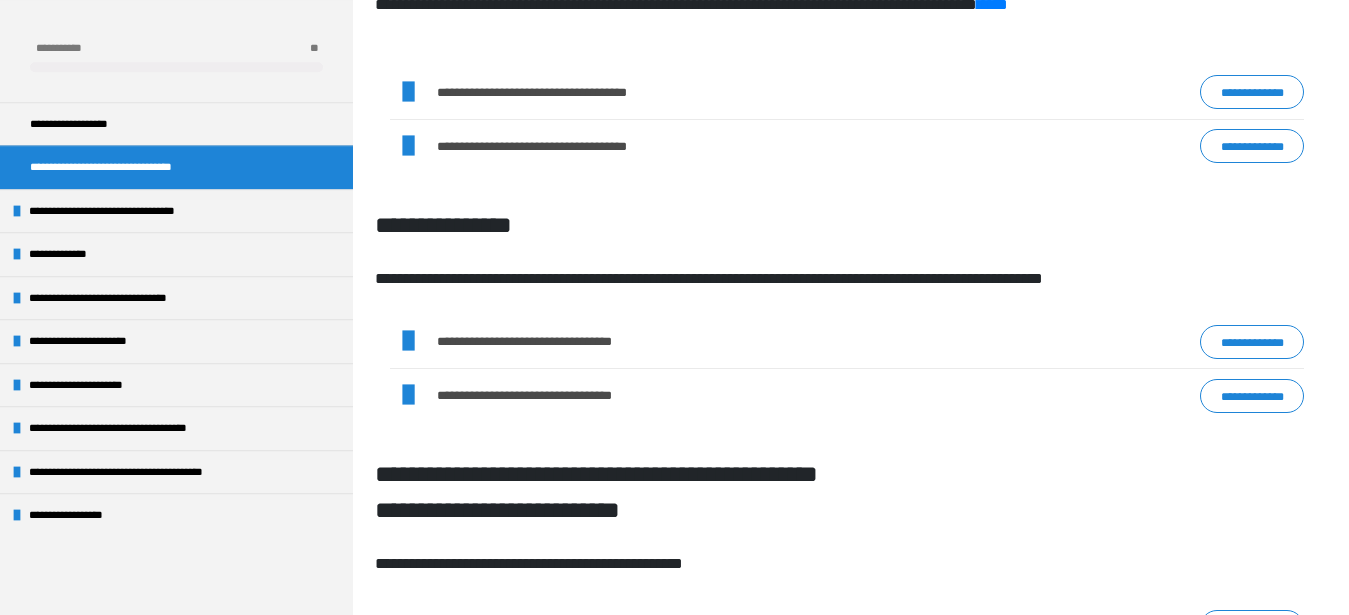 scroll, scrollTop: 648, scrollLeft: 0, axis: vertical 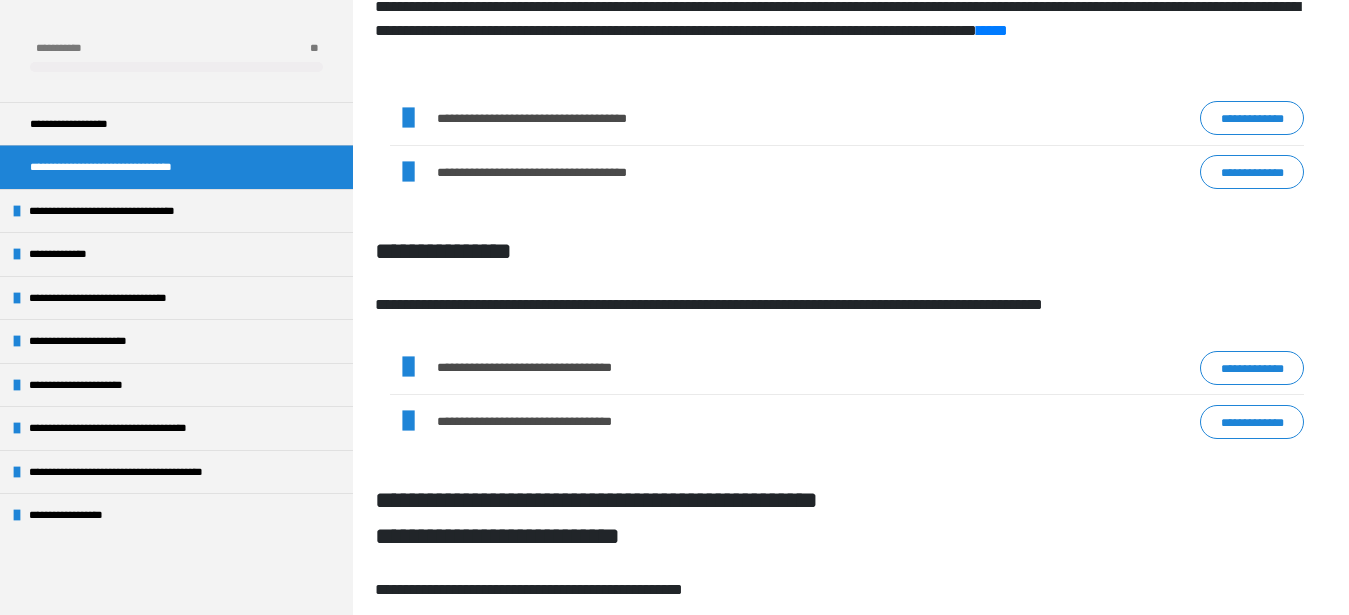 click on "**********" at bounding box center [1252, 368] 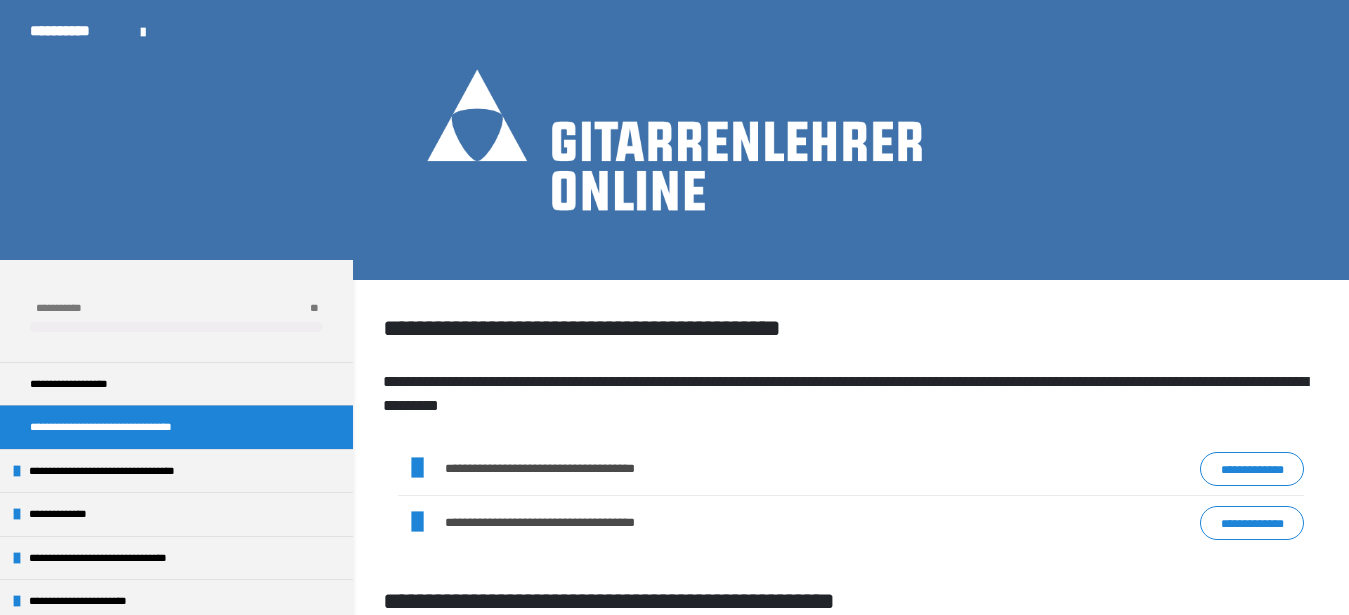 scroll, scrollTop: 204, scrollLeft: 0, axis: vertical 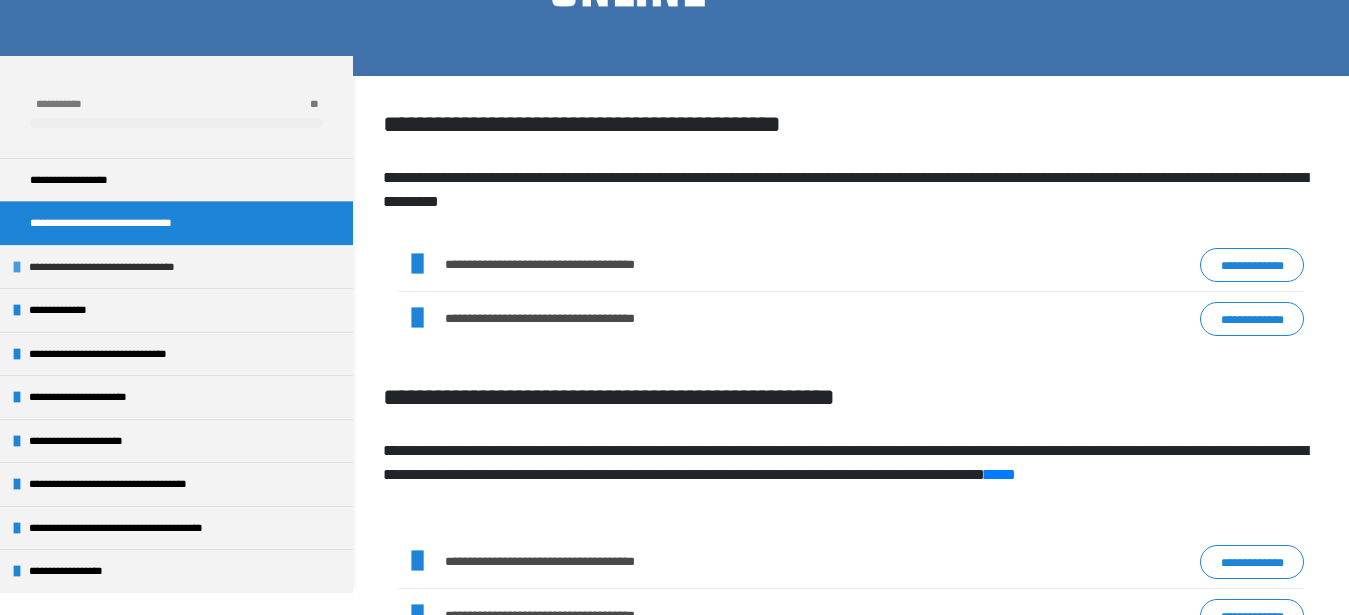click on "**********" at bounding box center [137, 267] 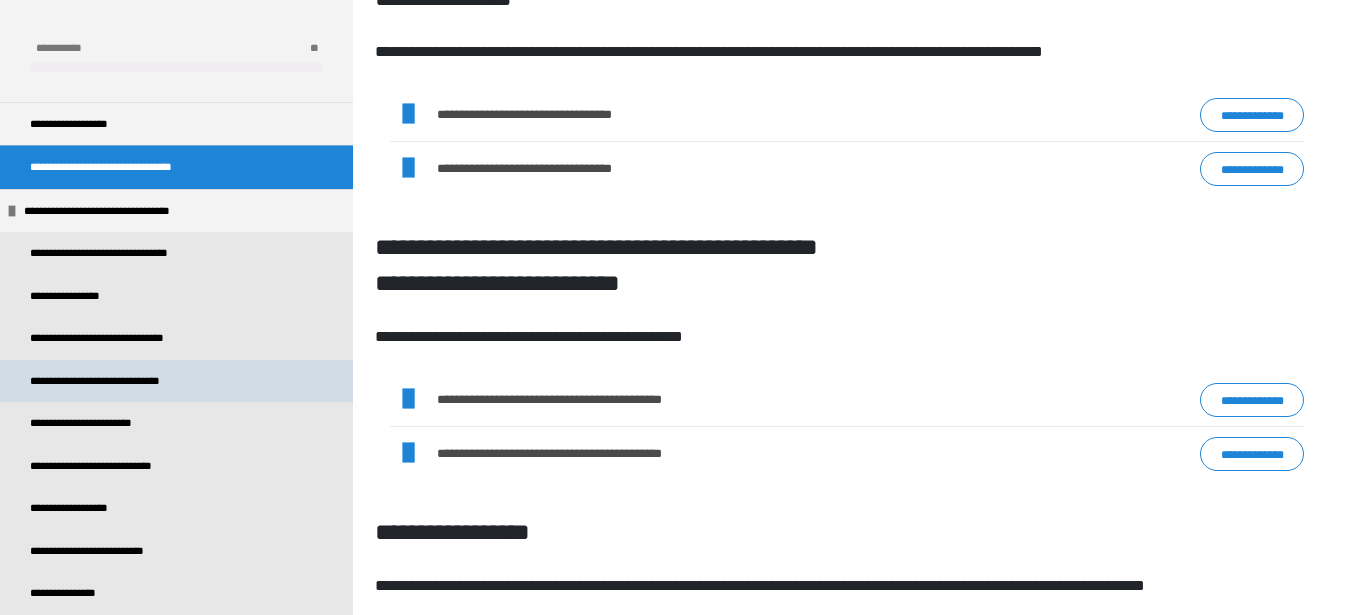 scroll, scrollTop: 918, scrollLeft: 0, axis: vertical 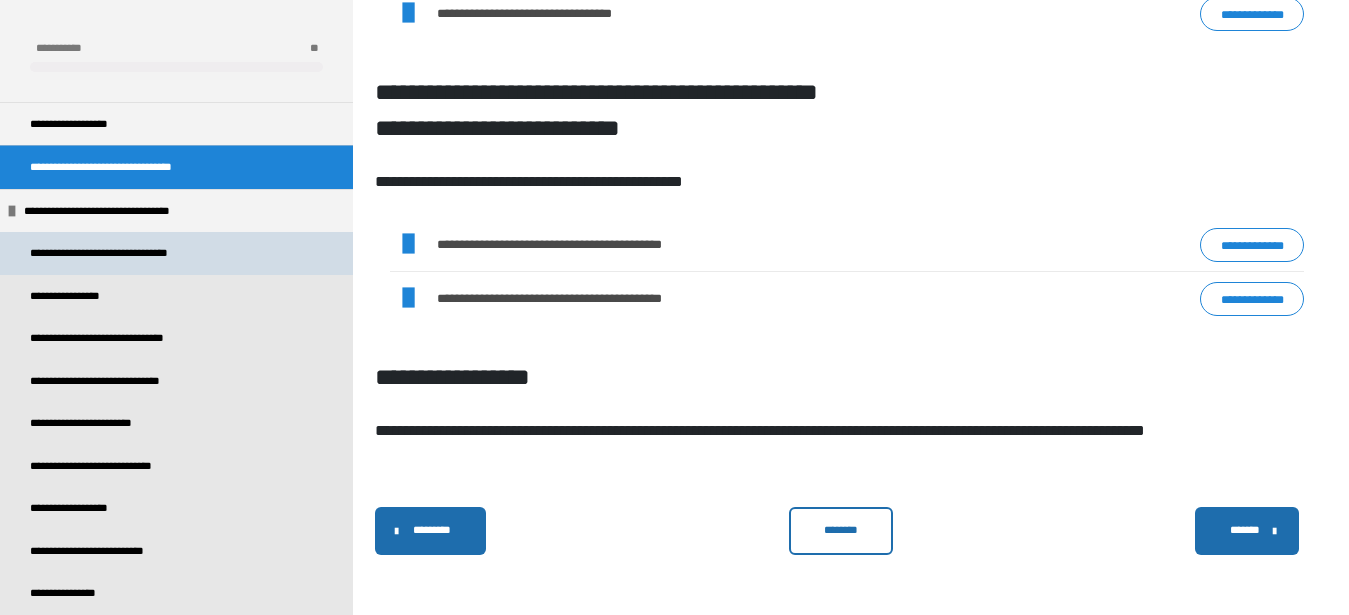 click on "**********" at bounding box center [123, 253] 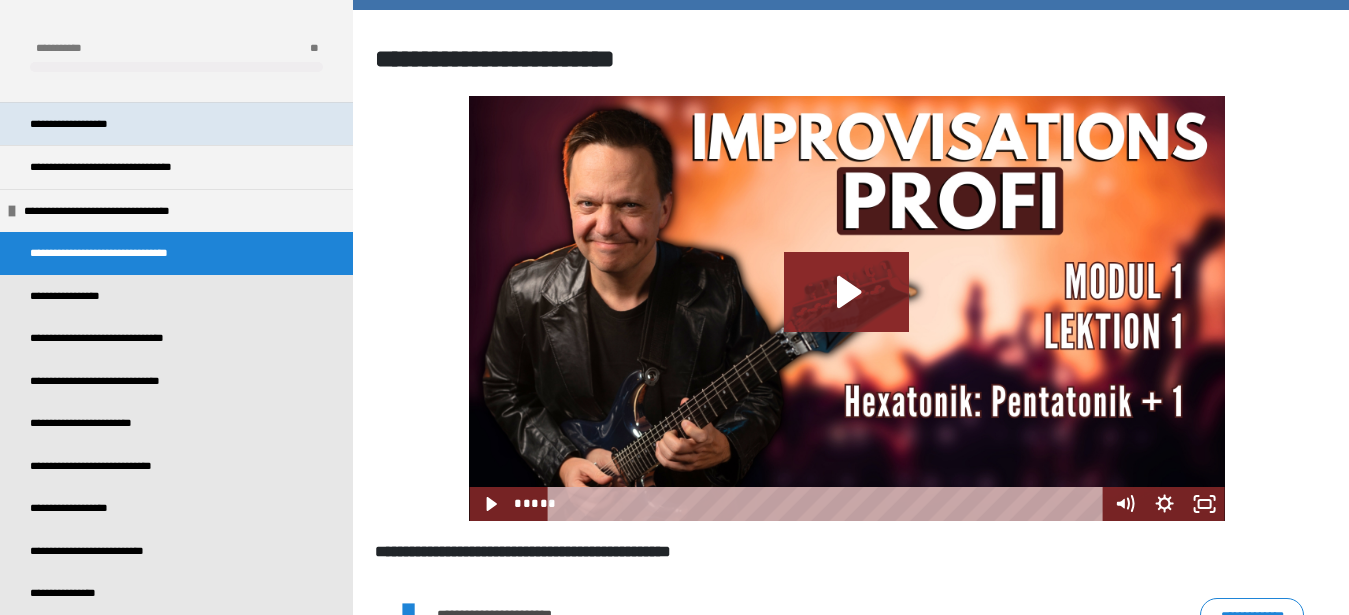 click on "**********" at bounding box center [90, 124] 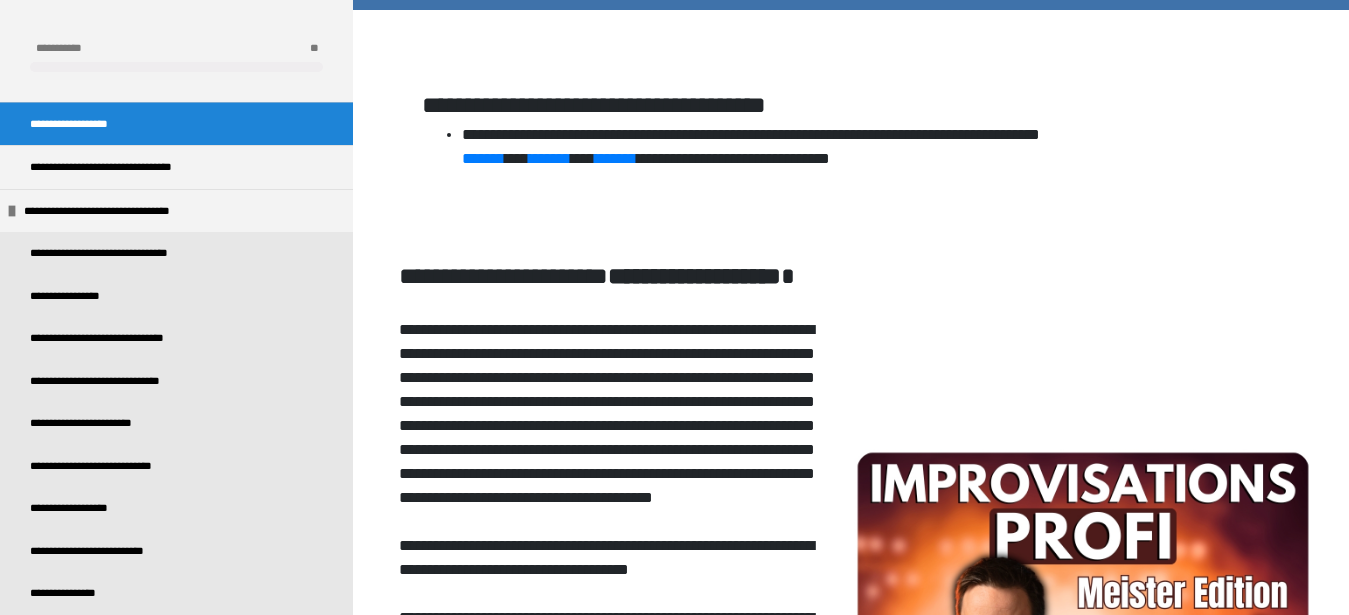 scroll, scrollTop: 96, scrollLeft: 0, axis: vertical 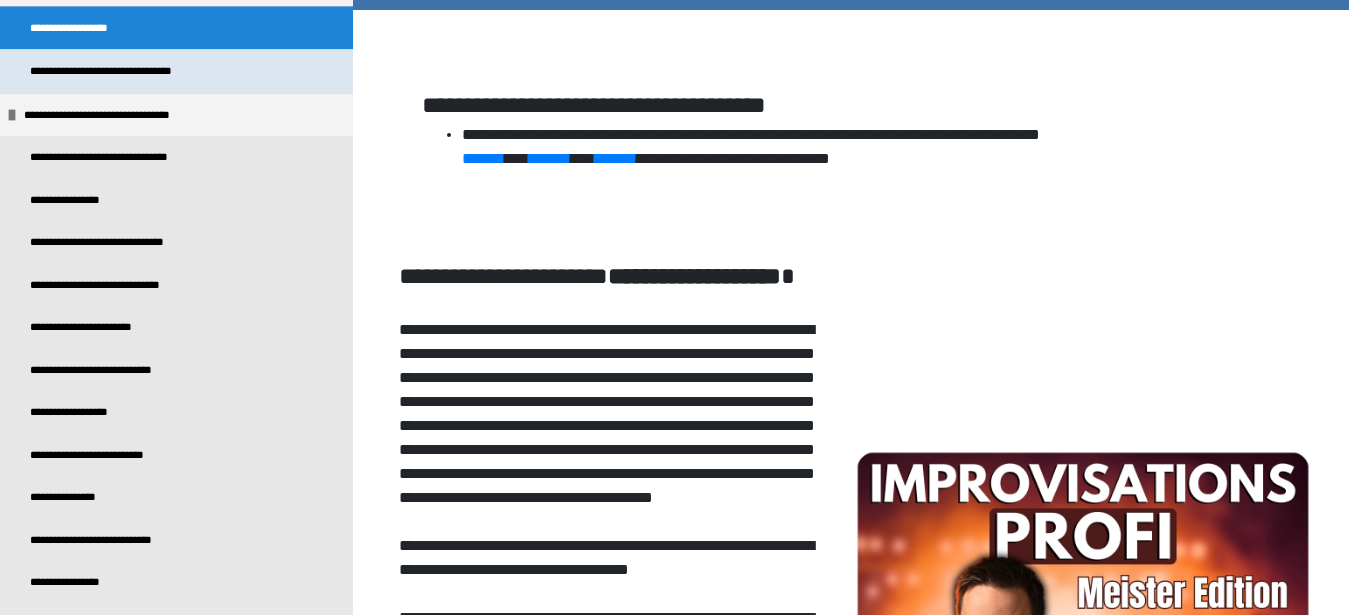 click on "**********" at bounding box center [136, 71] 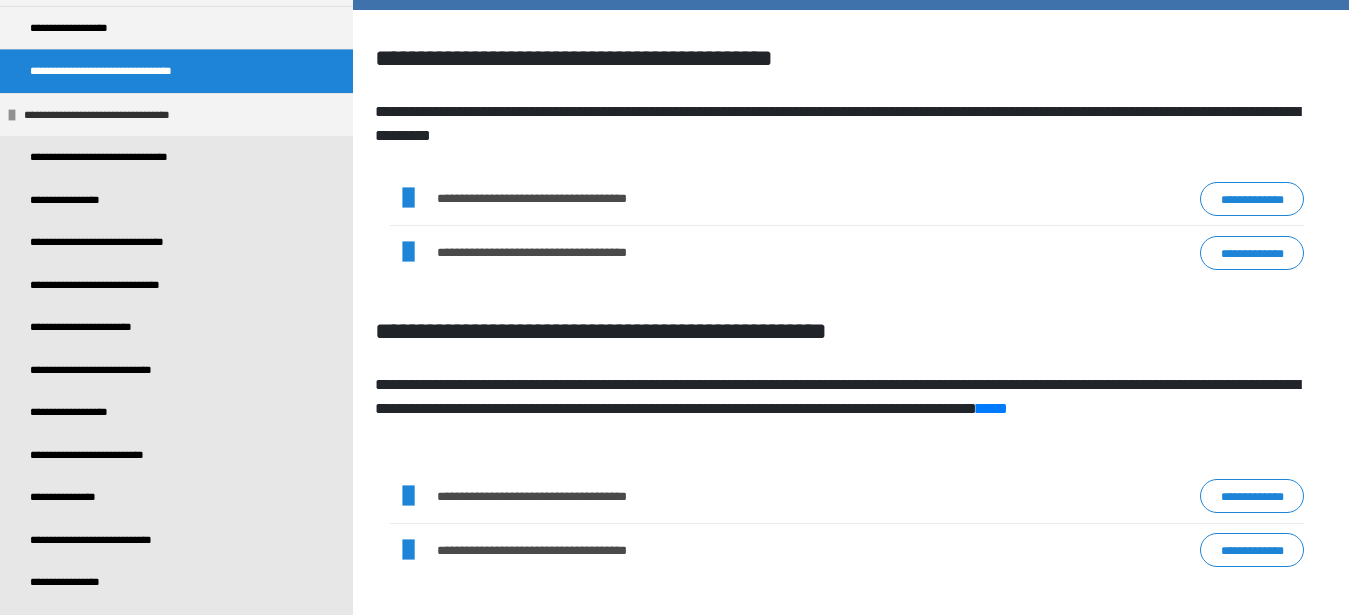 click on "**********" at bounding box center (132, 115) 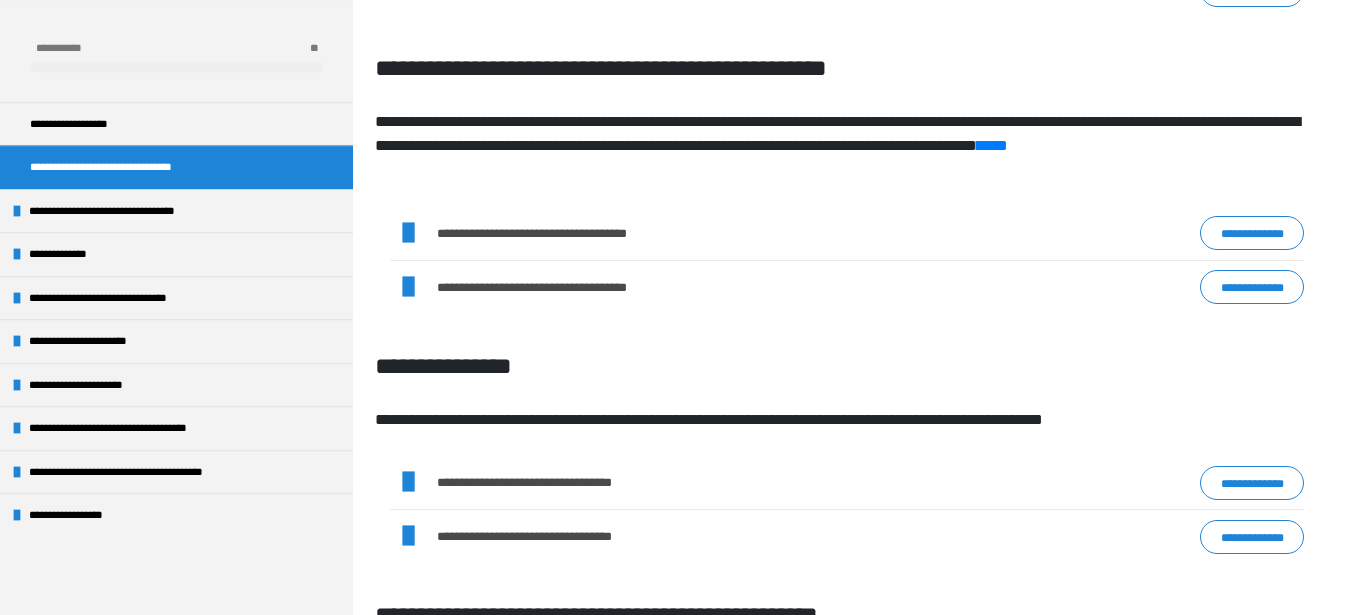 scroll, scrollTop: 576, scrollLeft: 0, axis: vertical 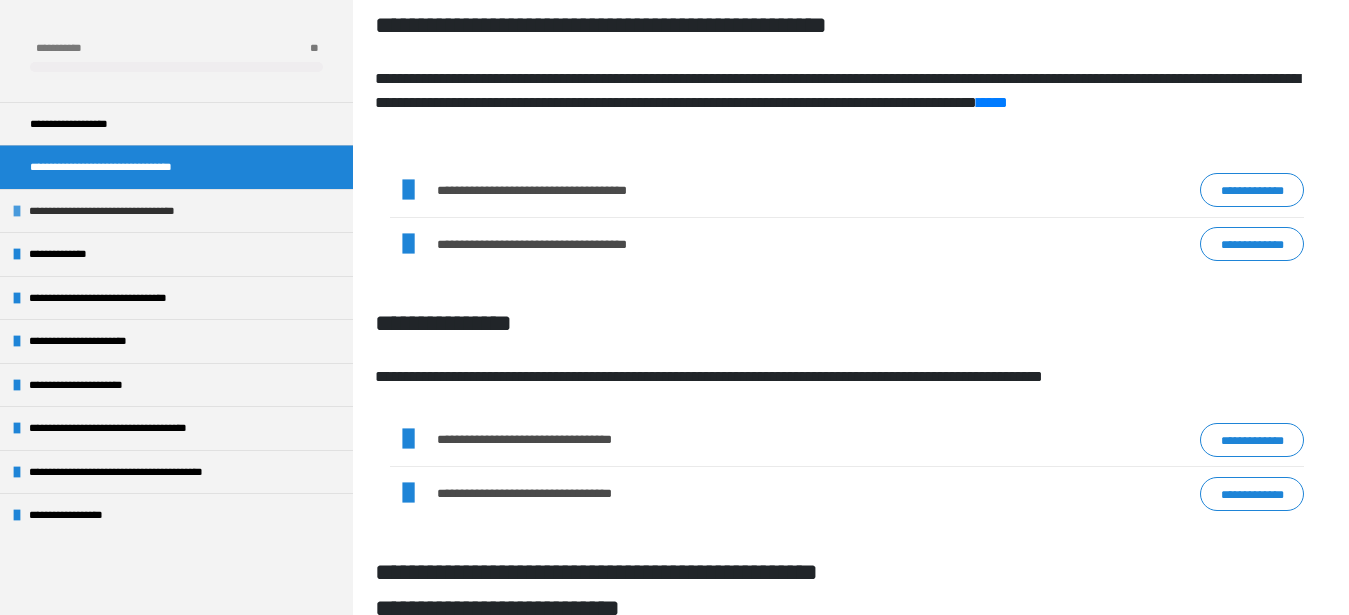click on "**********" at bounding box center (137, 211) 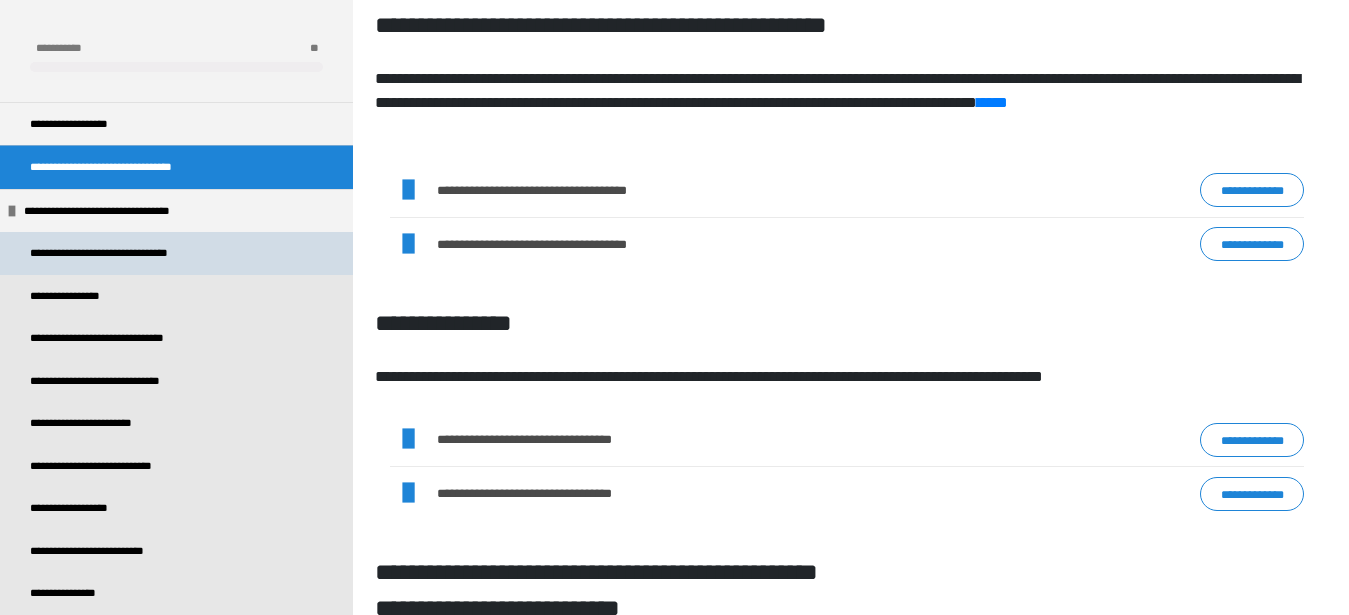 click on "**********" at bounding box center (123, 253) 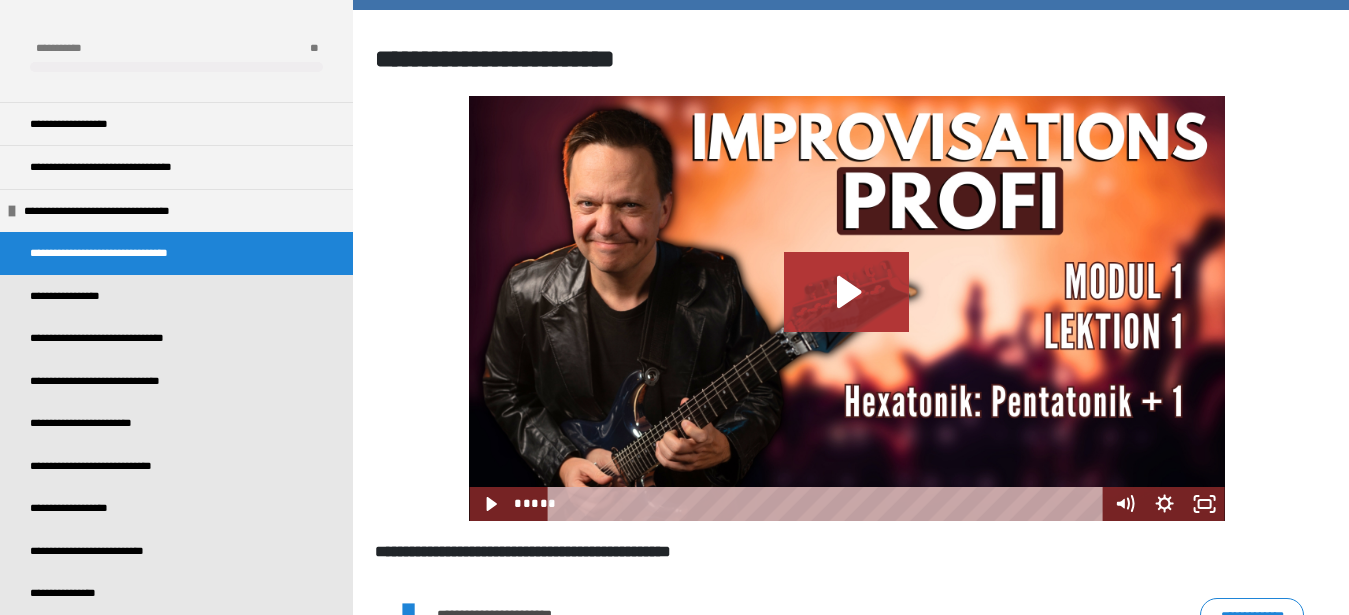 click 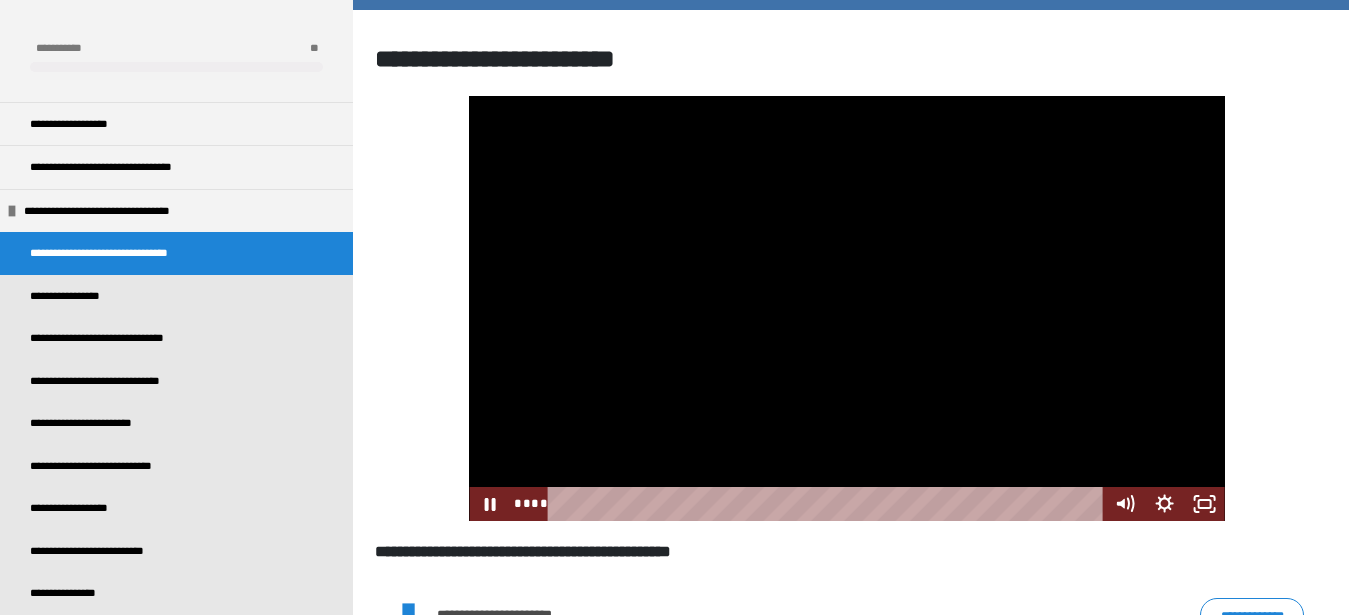 click at bounding box center [847, 308] 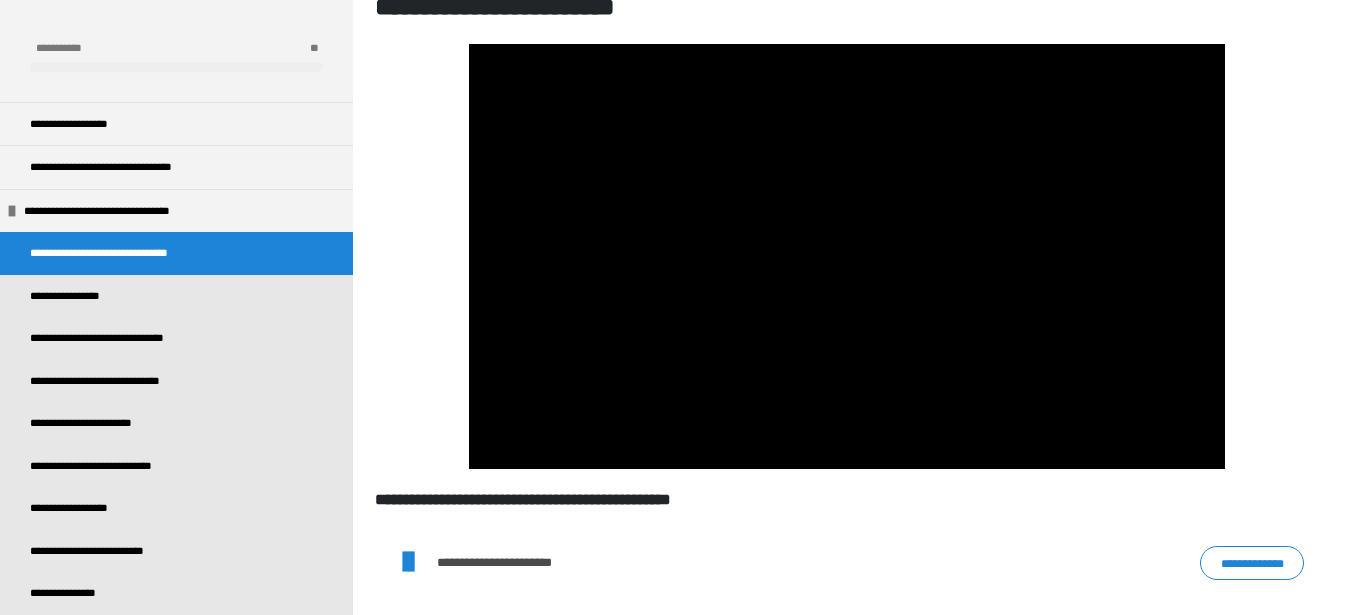 scroll, scrollTop: 321, scrollLeft: 0, axis: vertical 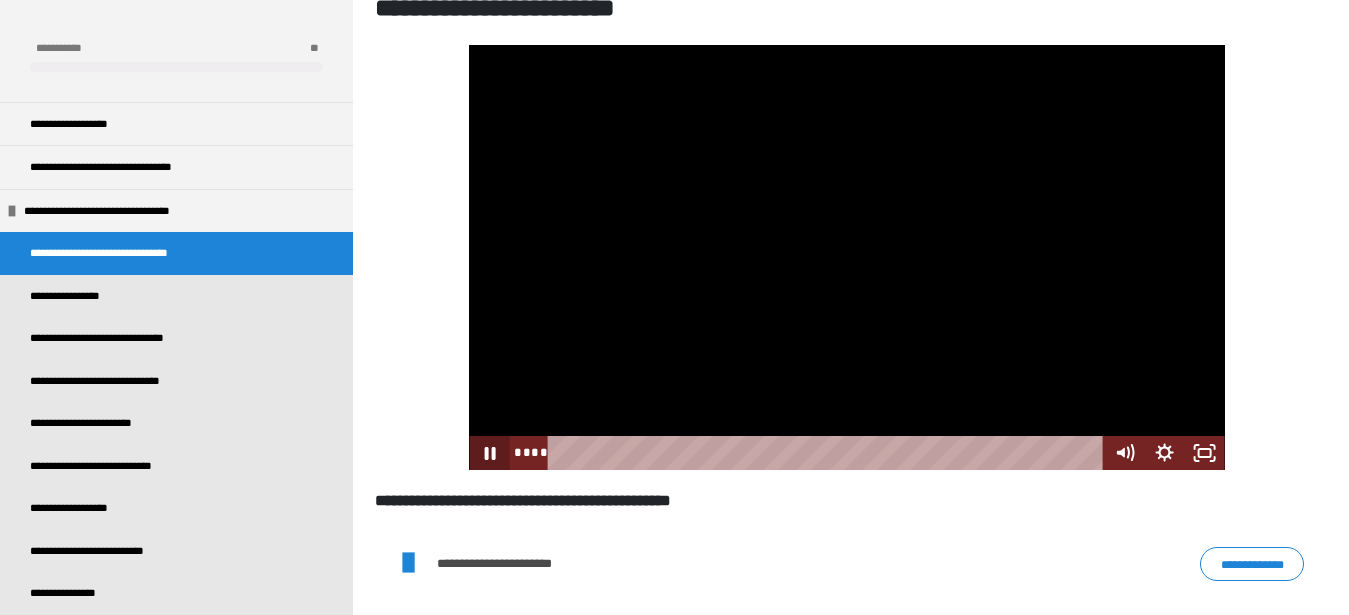 click 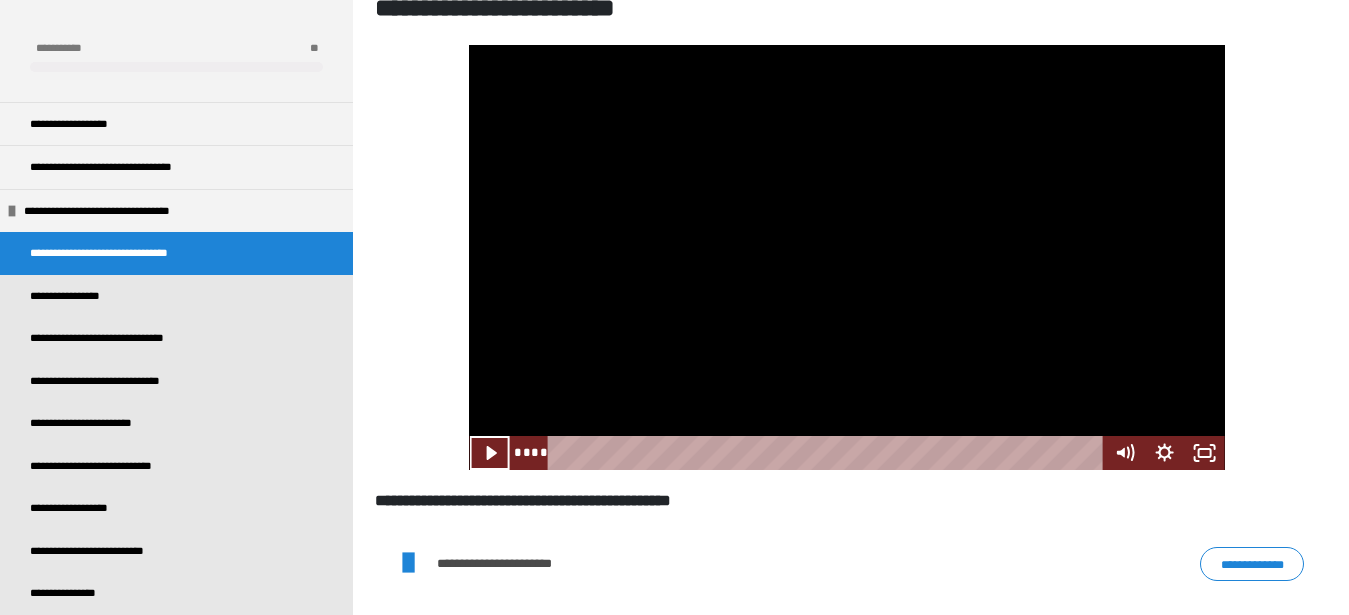 scroll, scrollTop: 0, scrollLeft: 0, axis: both 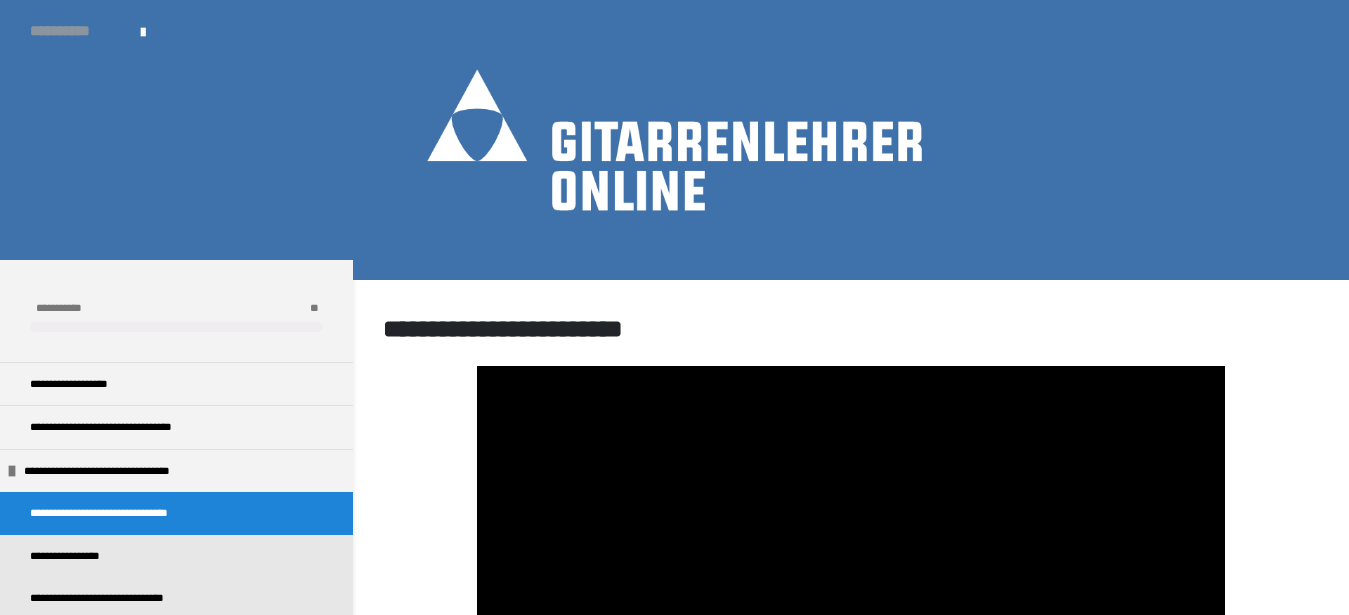 click on "**********" at bounding box center (75, 31) 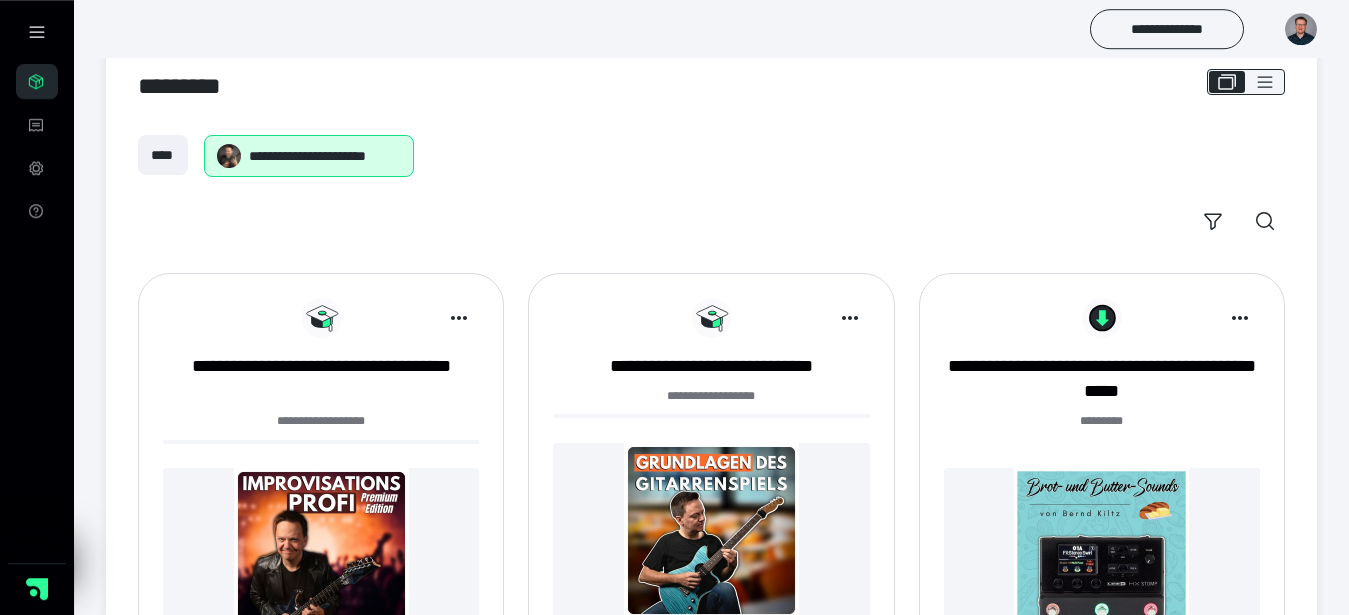 scroll, scrollTop: 40, scrollLeft: 0, axis: vertical 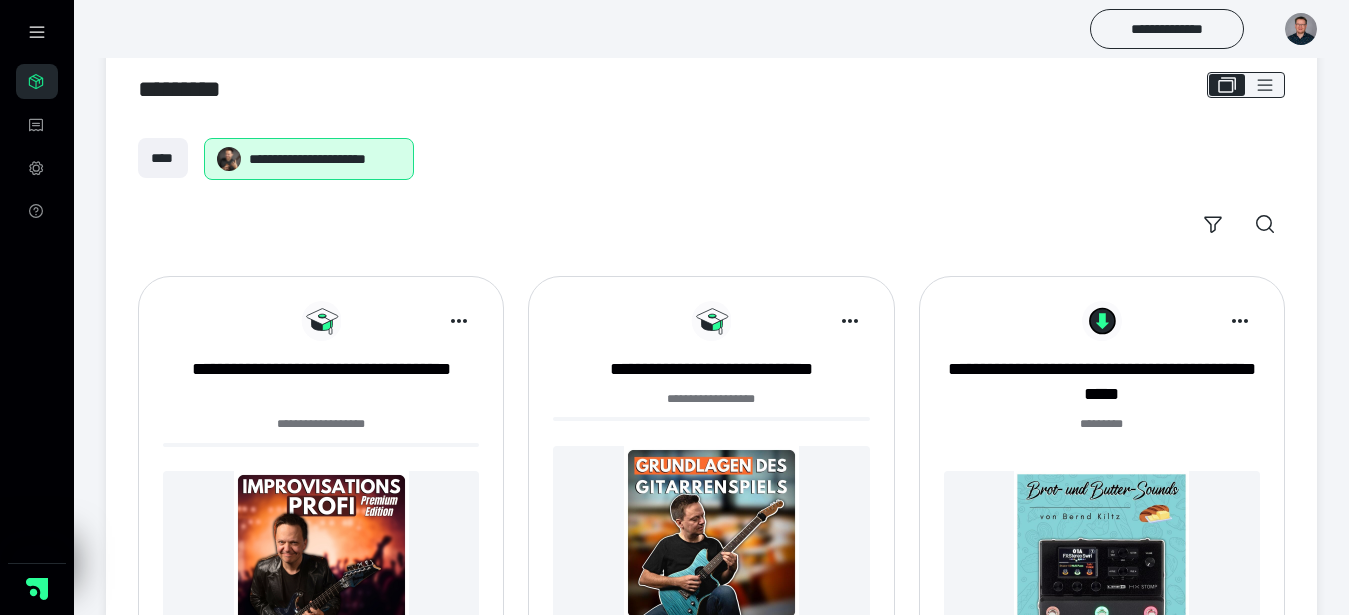 click at bounding box center (1301, 29) 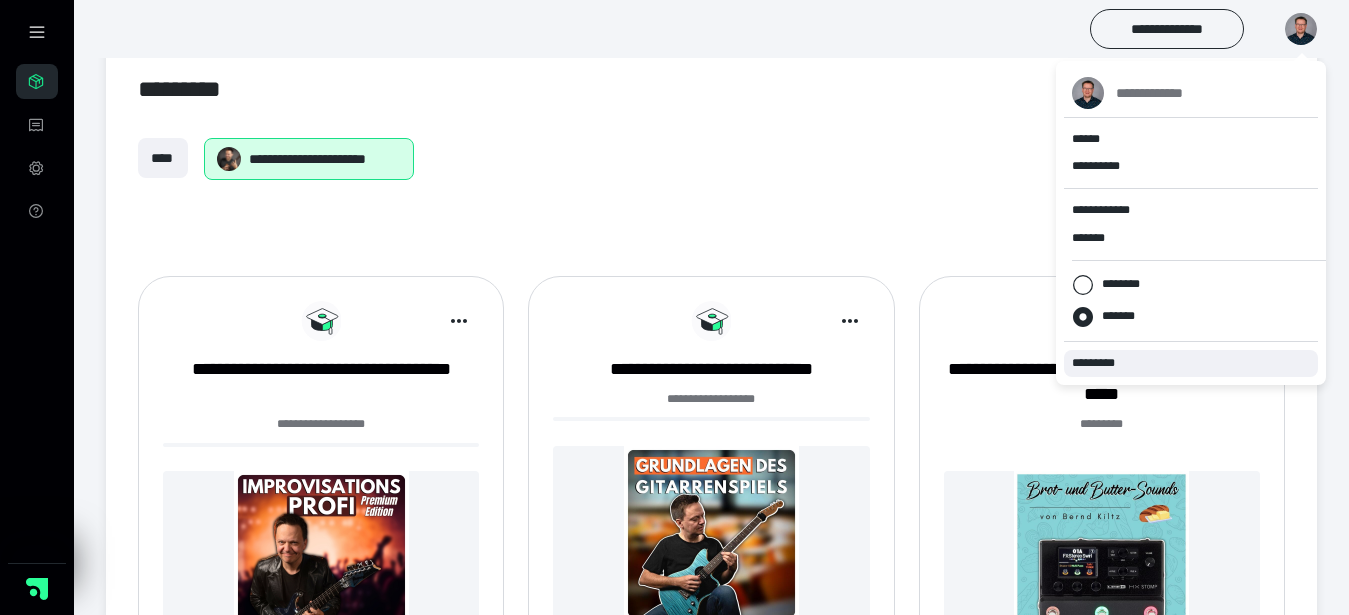 click on "*********" at bounding box center (1191, 363) 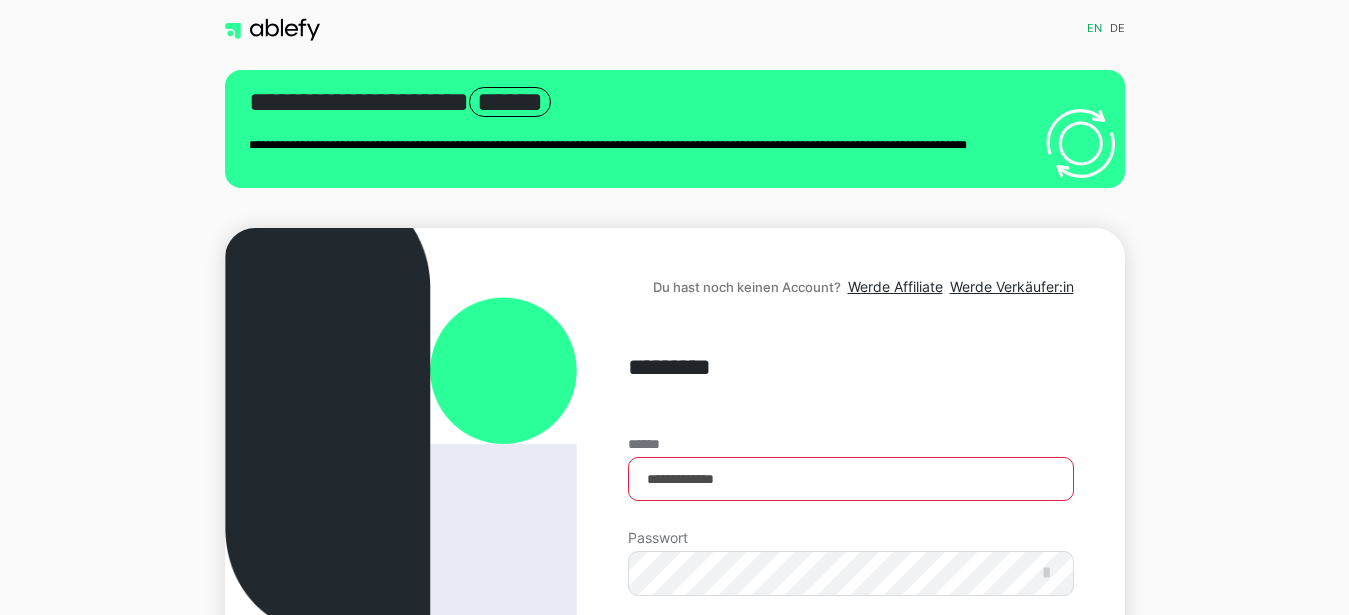 scroll, scrollTop: 0, scrollLeft: 0, axis: both 